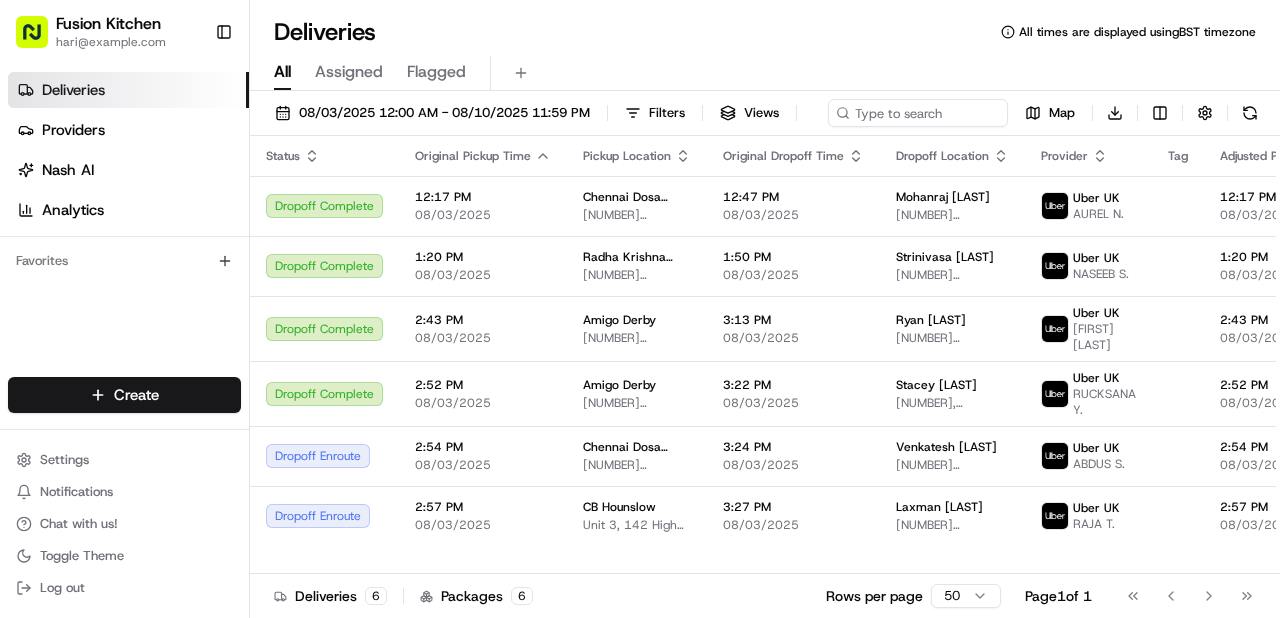 scroll, scrollTop: 0, scrollLeft: 0, axis: both 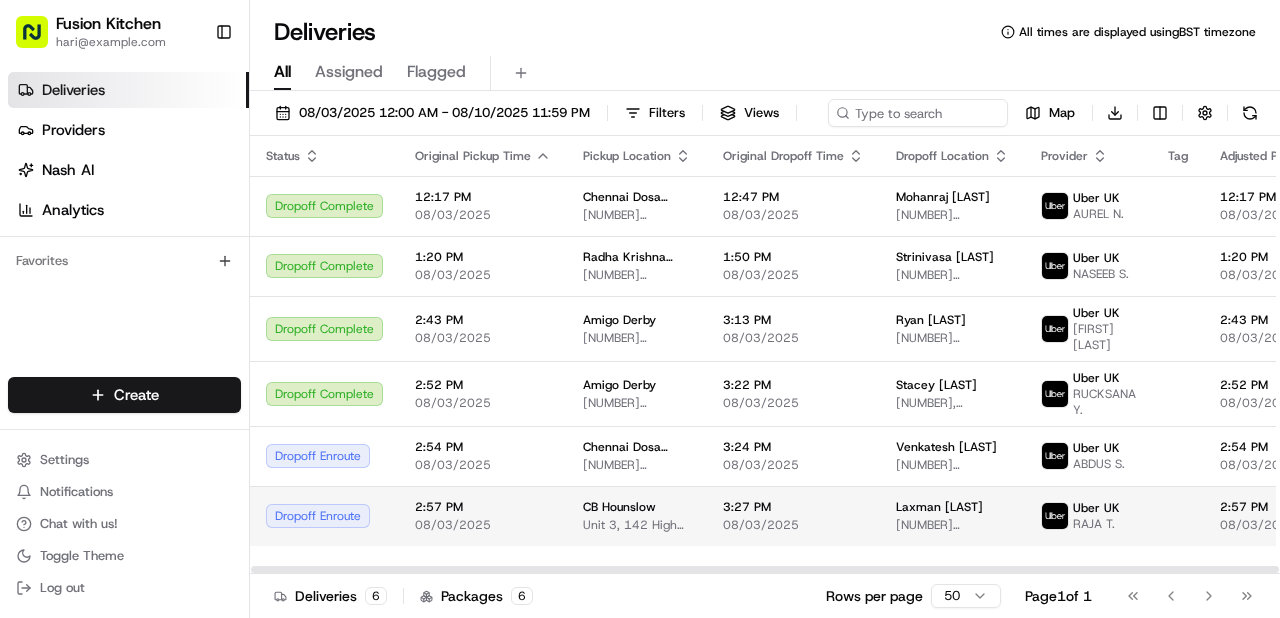 click on "Unit 3, 142 High St, Hounslow TW3 1LR, UK" at bounding box center [637, 525] 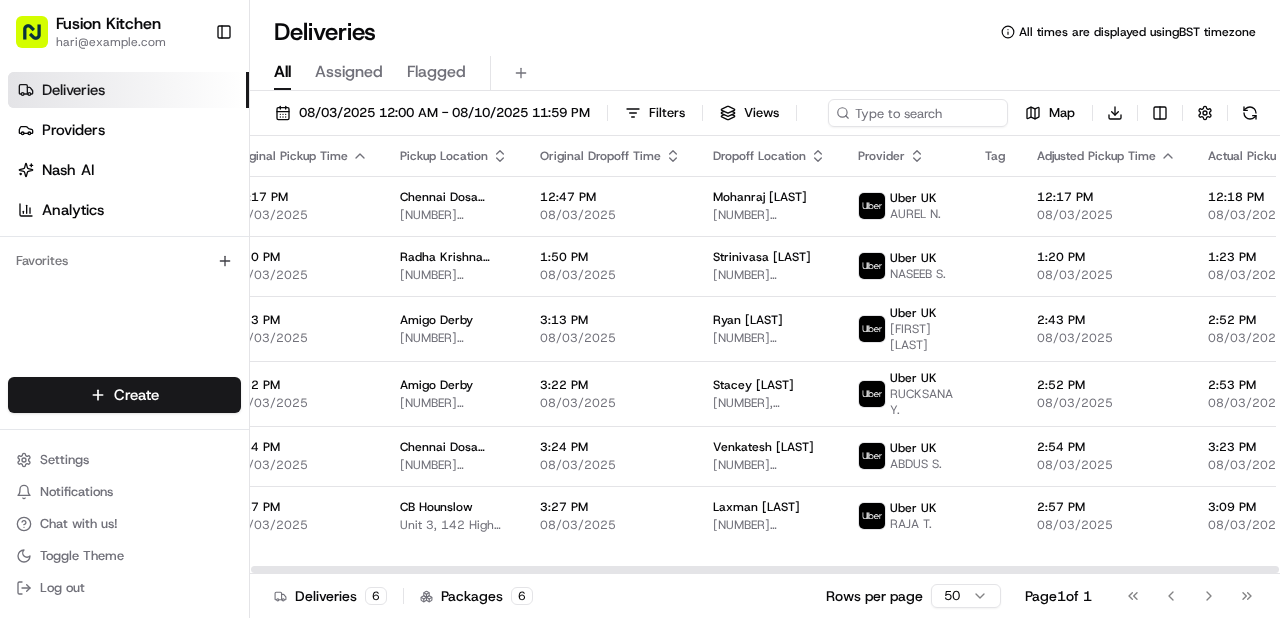 scroll, scrollTop: 0, scrollLeft: 0, axis: both 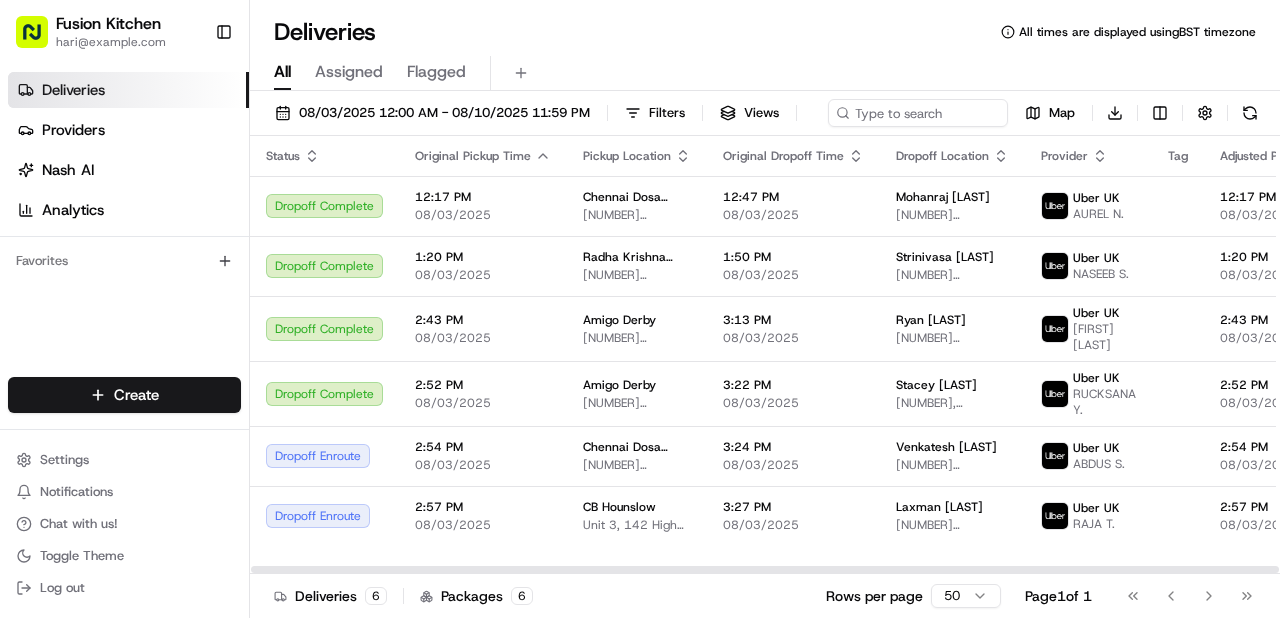 drag, startPoint x: 683, startPoint y: 567, endPoint x: 328, endPoint y: 586, distance: 355.5081 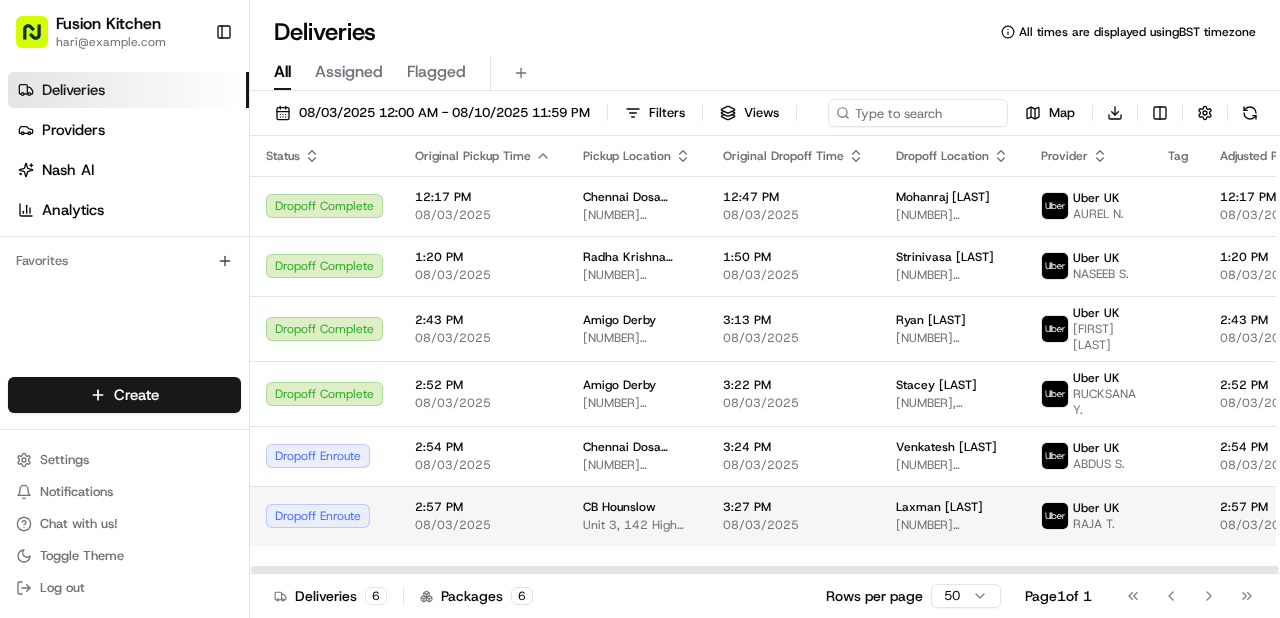 click on "3:27 PM" at bounding box center (793, 507) 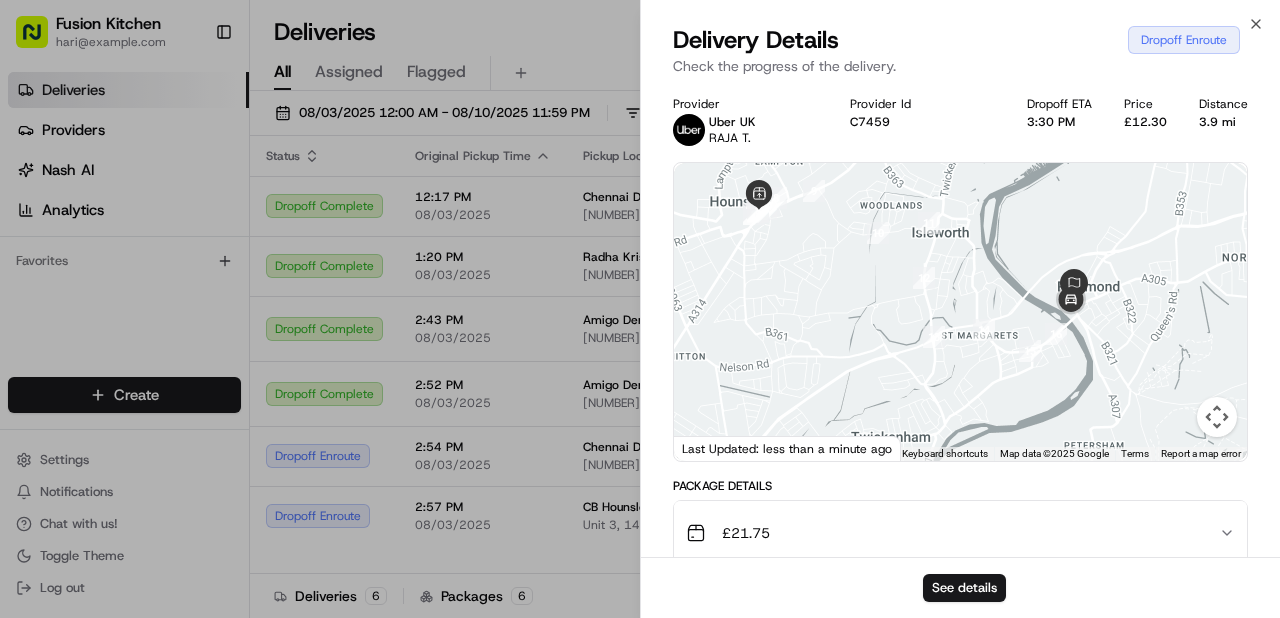 drag, startPoint x: 897, startPoint y: 370, endPoint x: 834, endPoint y: 322, distance: 79.20227 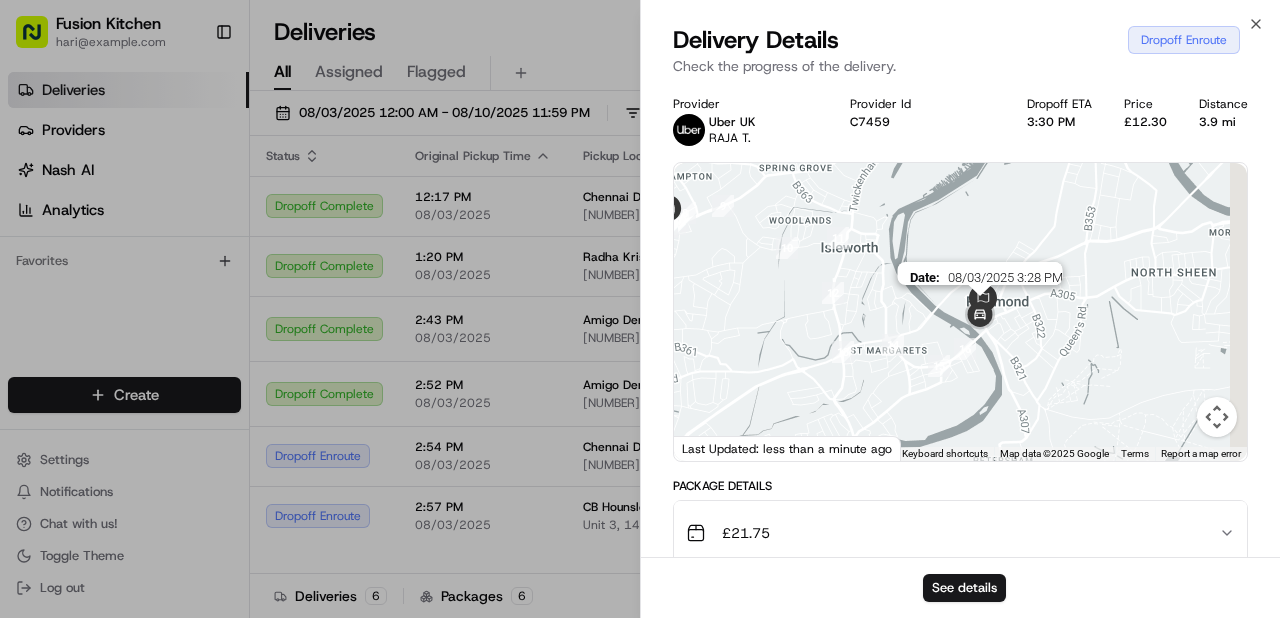 drag, startPoint x: 1007, startPoint y: 290, endPoint x: 974, endPoint y: 330, distance: 51.855568 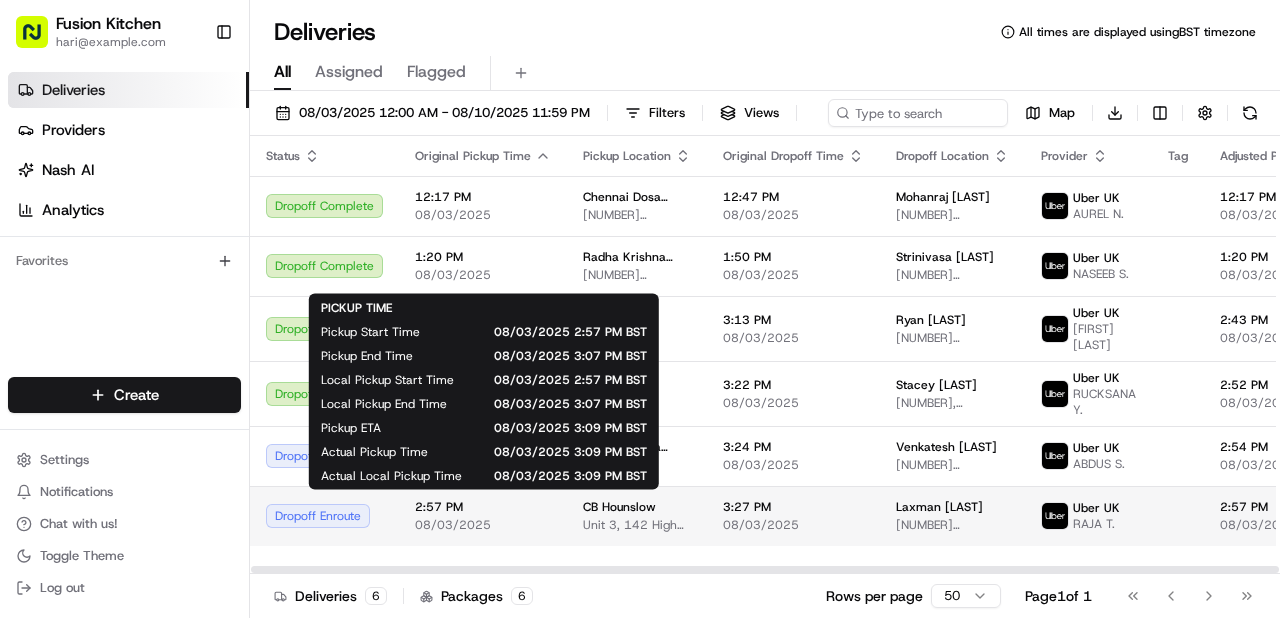 click on "2:57 PM" at bounding box center (483, 507) 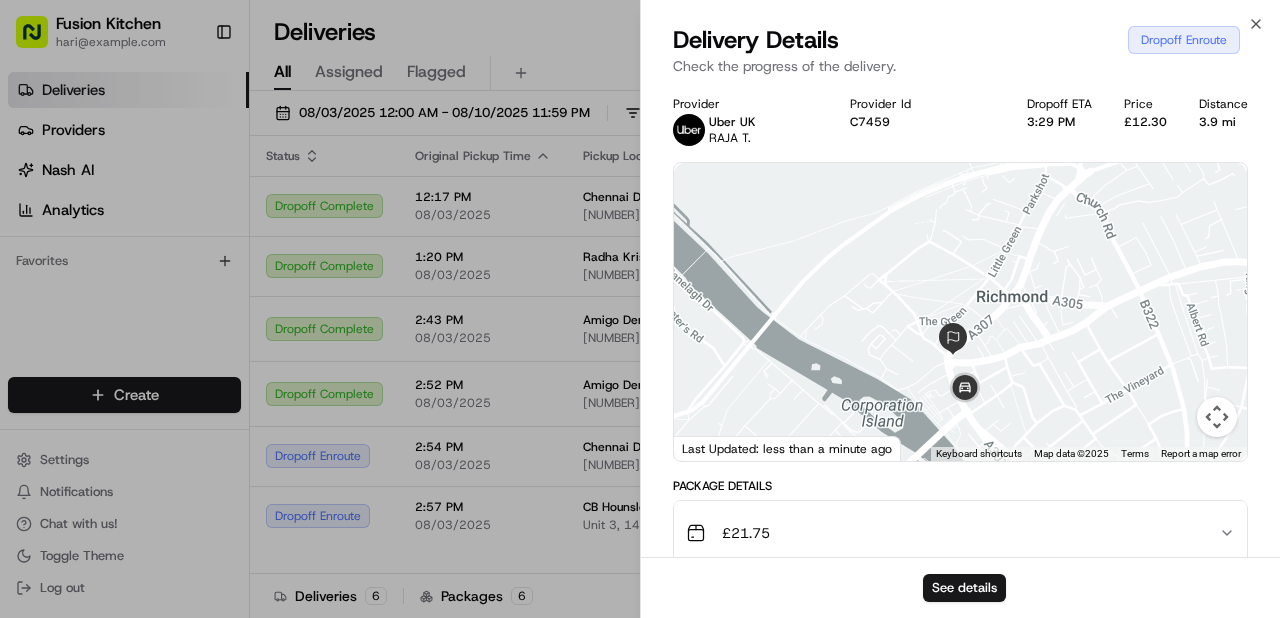 drag, startPoint x: 999, startPoint y: 320, endPoint x: 917, endPoint y: 298, distance: 84.89994 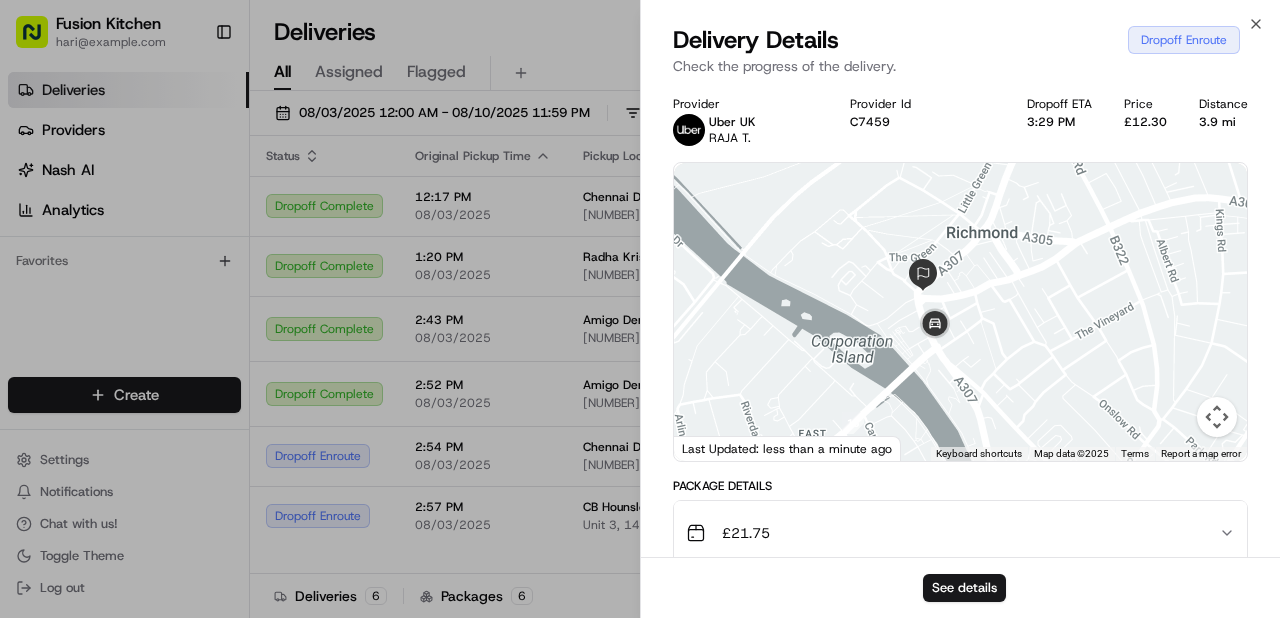 drag, startPoint x: 835, startPoint y: 350, endPoint x: 834, endPoint y: 296, distance: 54.00926 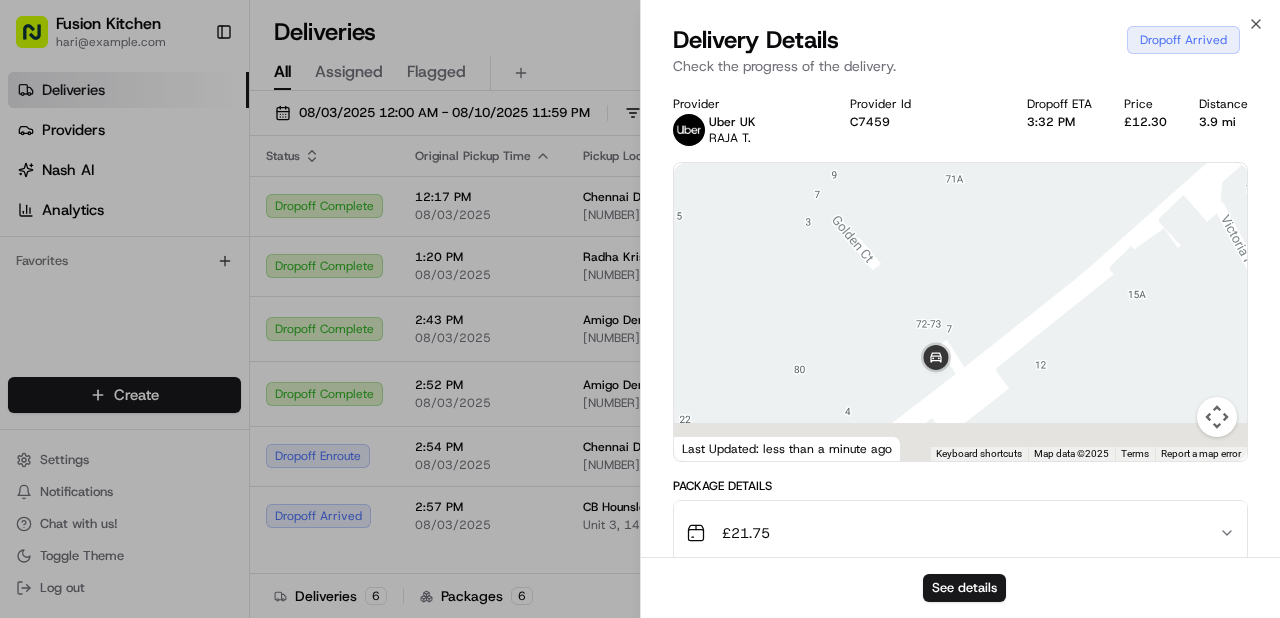 drag, startPoint x: 1024, startPoint y: 336, endPoint x: 907, endPoint y: 265, distance: 136.85759 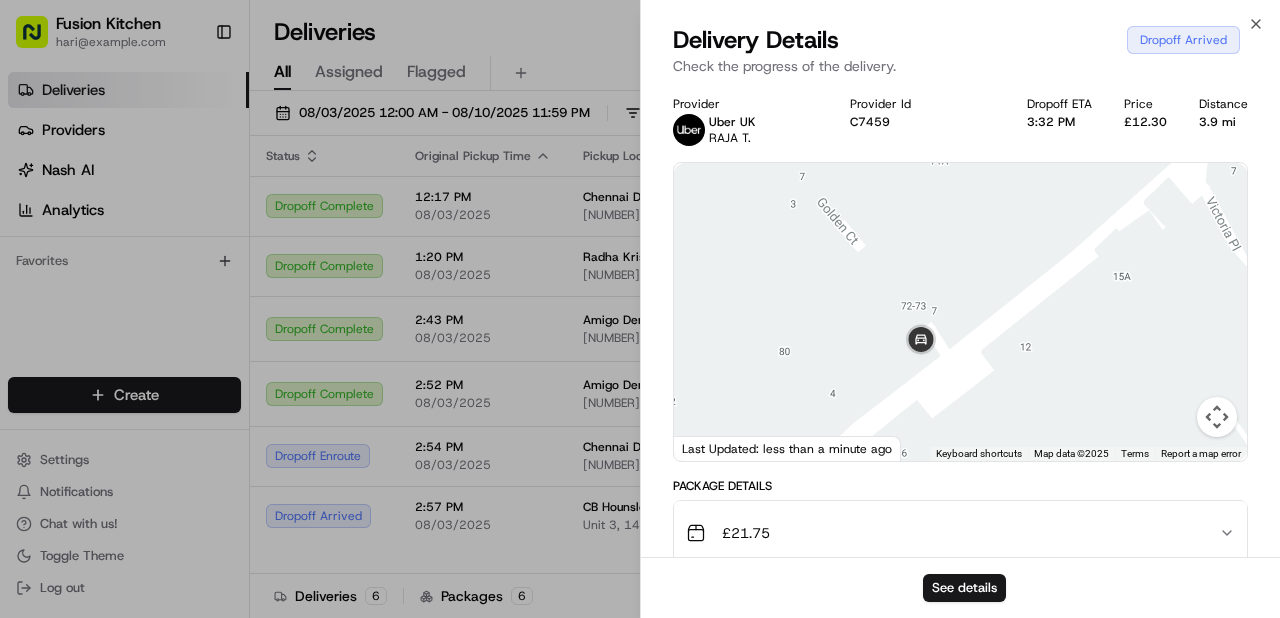 drag, startPoint x: 945, startPoint y: 324, endPoint x: 941, endPoint y: 228, distance: 96.0833 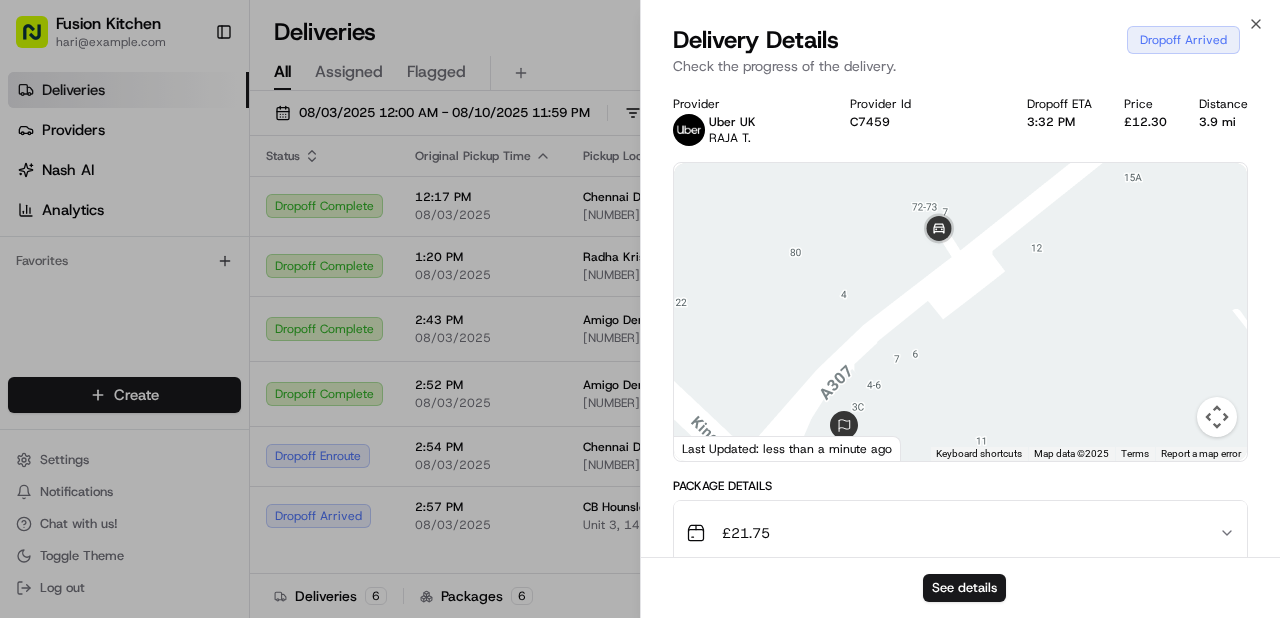 drag, startPoint x: 982, startPoint y: 336, endPoint x: 960, endPoint y: 271, distance: 68.622154 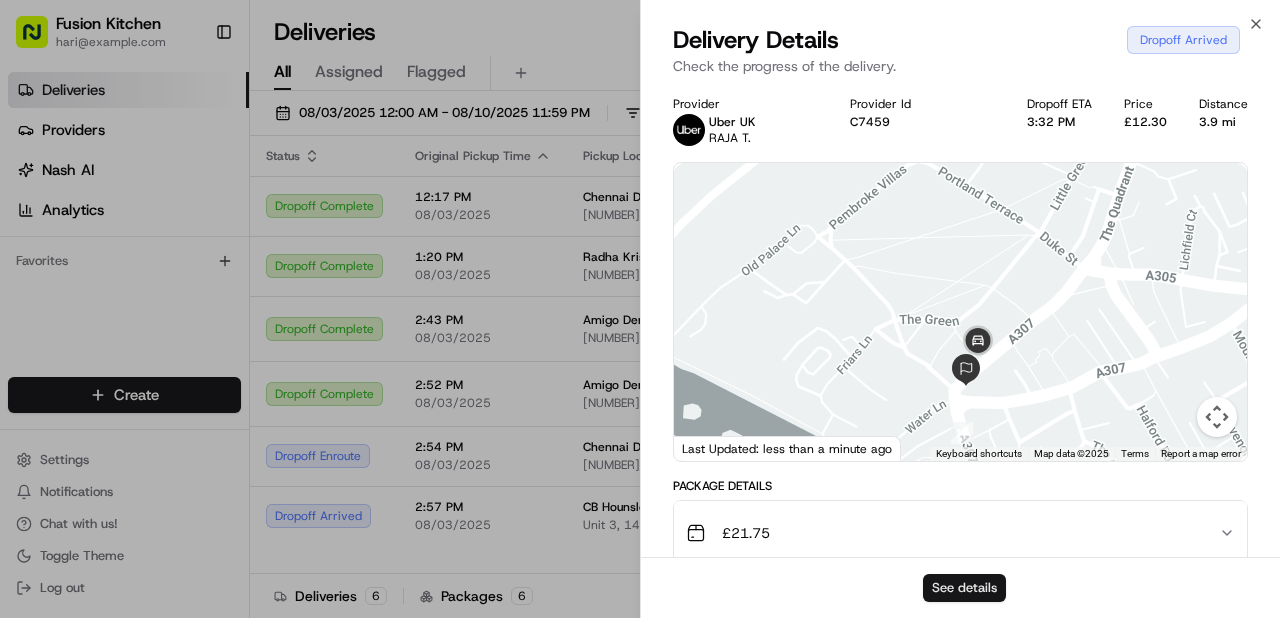 click on "See details" at bounding box center (964, 588) 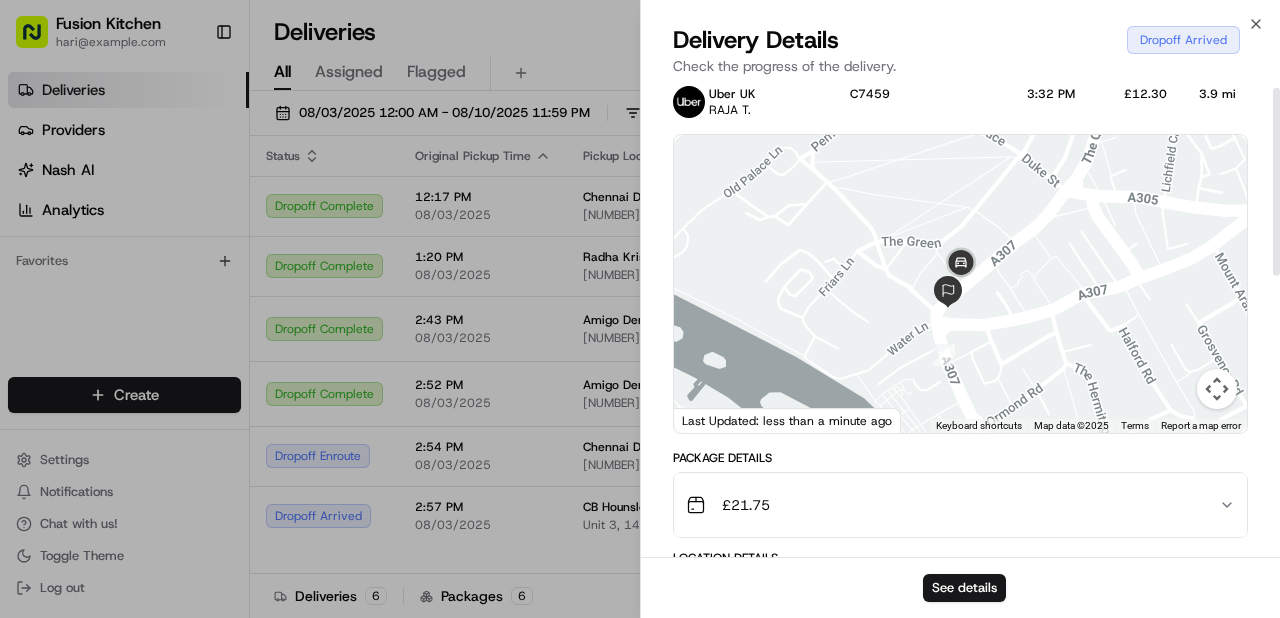 scroll, scrollTop: 9, scrollLeft: 0, axis: vertical 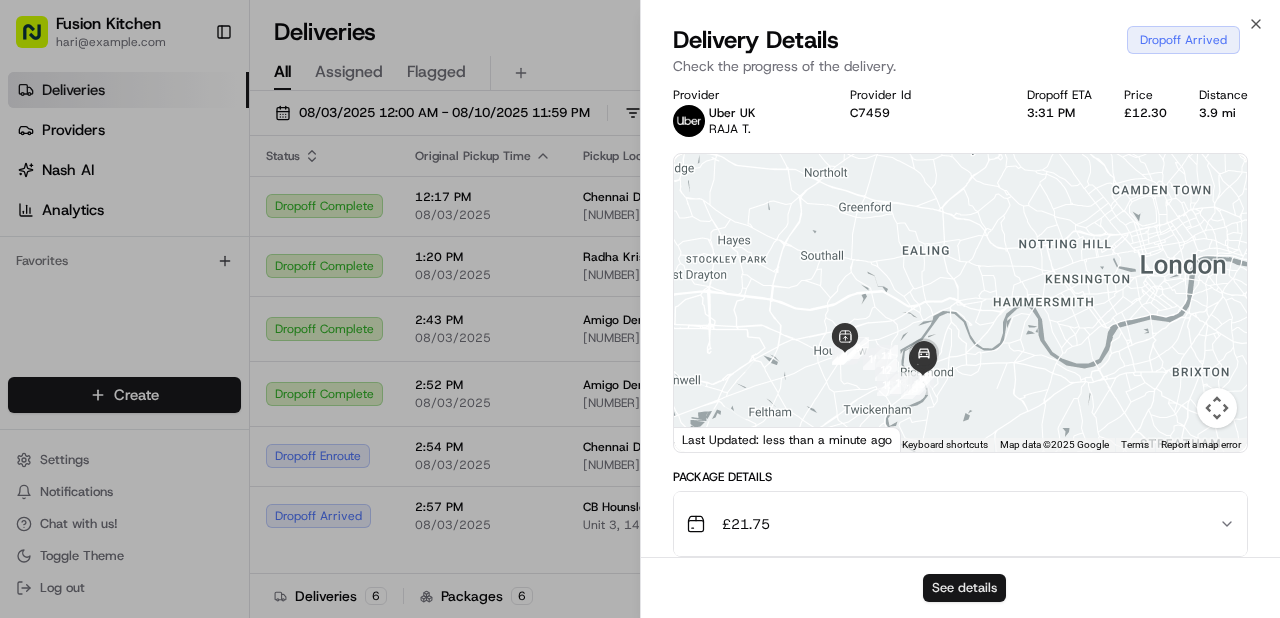 click on "See details" at bounding box center (964, 588) 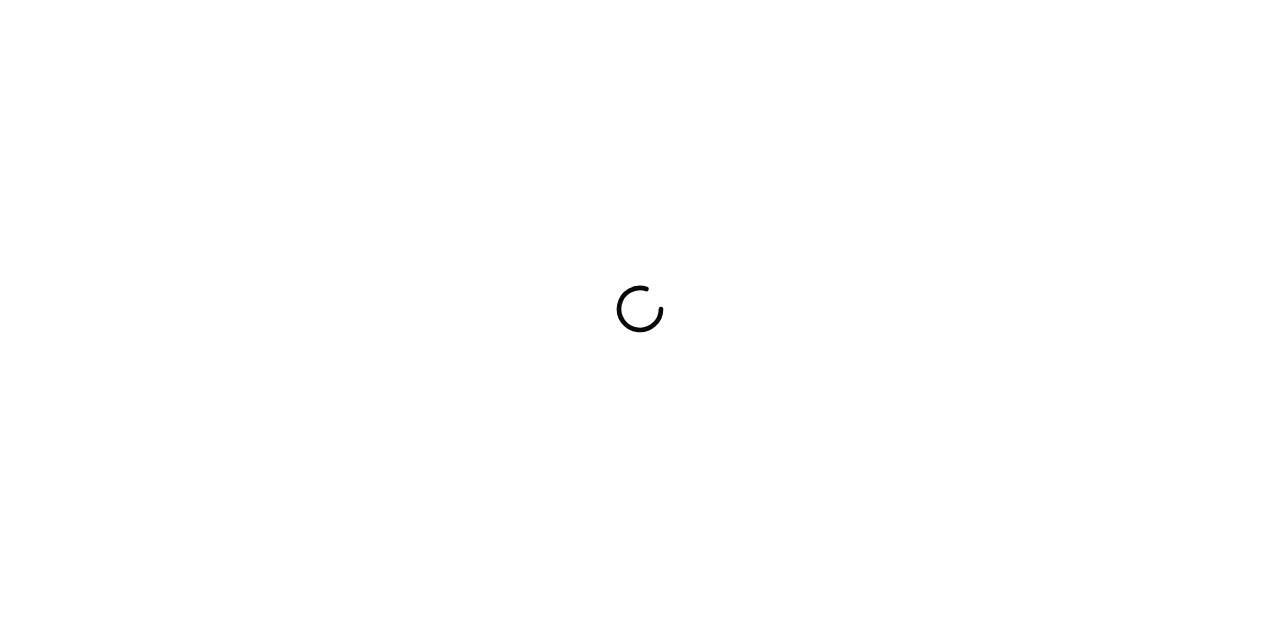 scroll, scrollTop: 0, scrollLeft: 0, axis: both 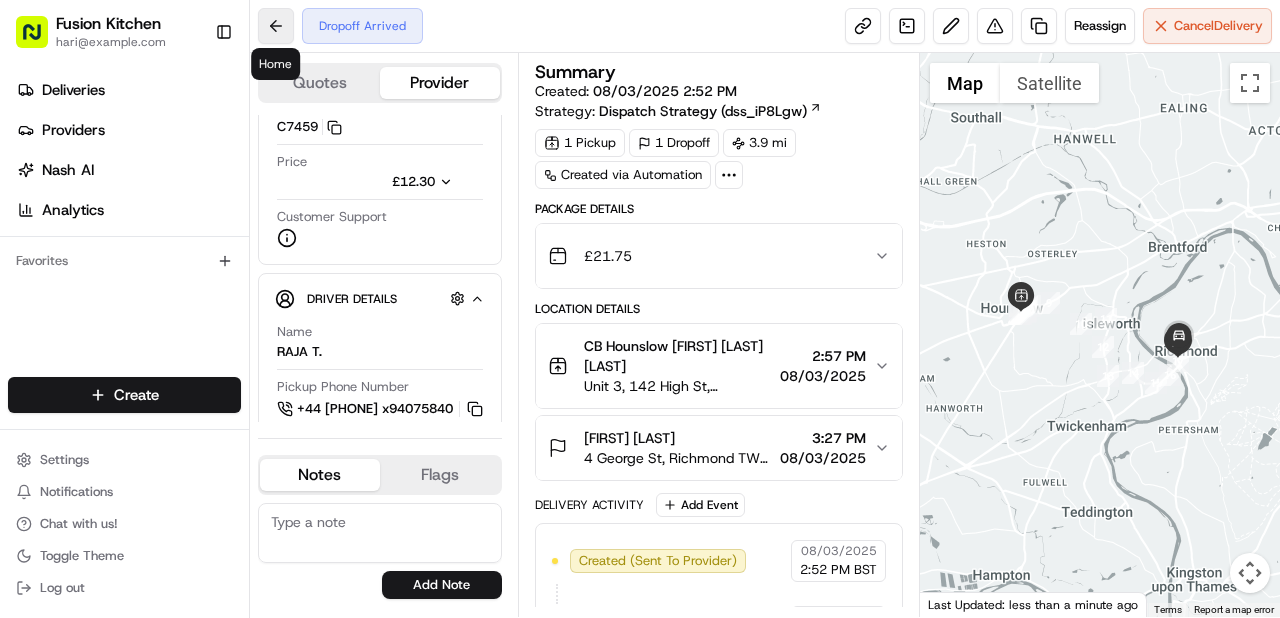 click at bounding box center [276, 26] 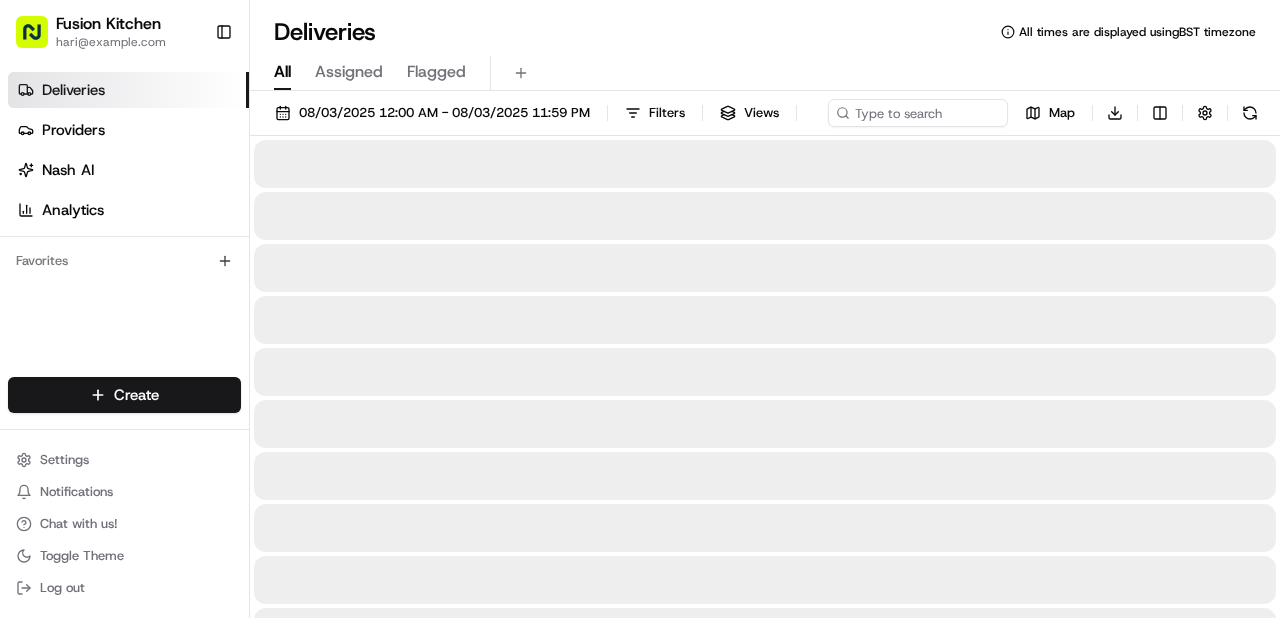 scroll, scrollTop: 0, scrollLeft: 0, axis: both 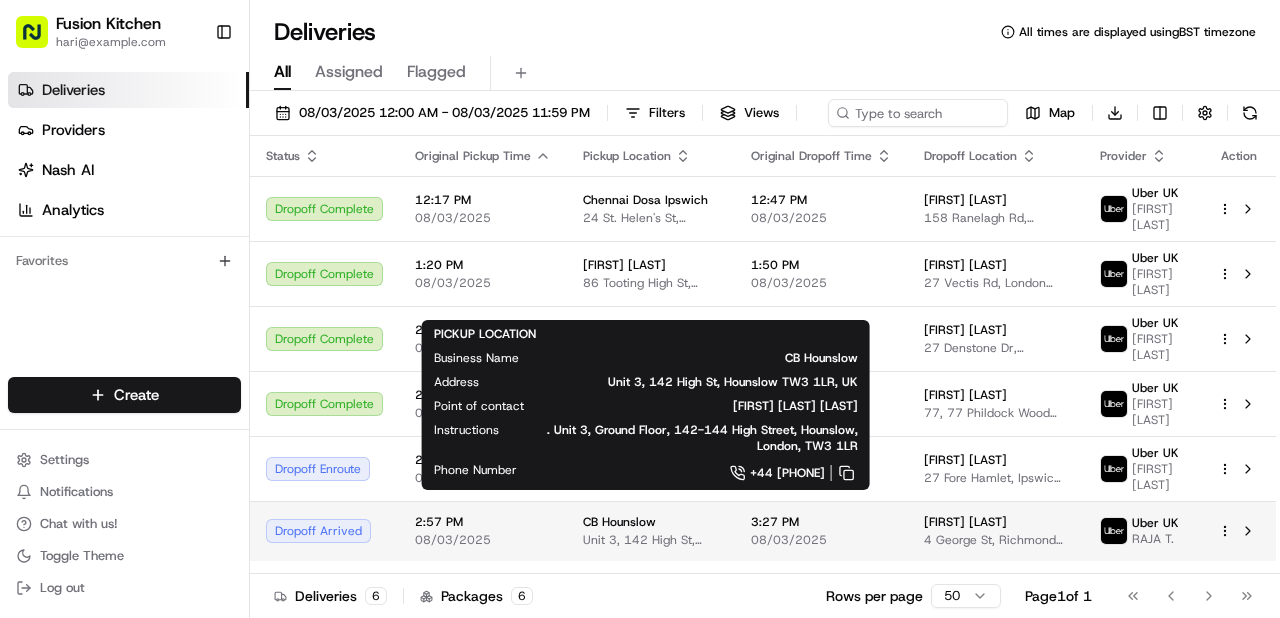click on "Unit 3, 142 High St, Hounslow TW3 1LR, UK" at bounding box center (651, 540) 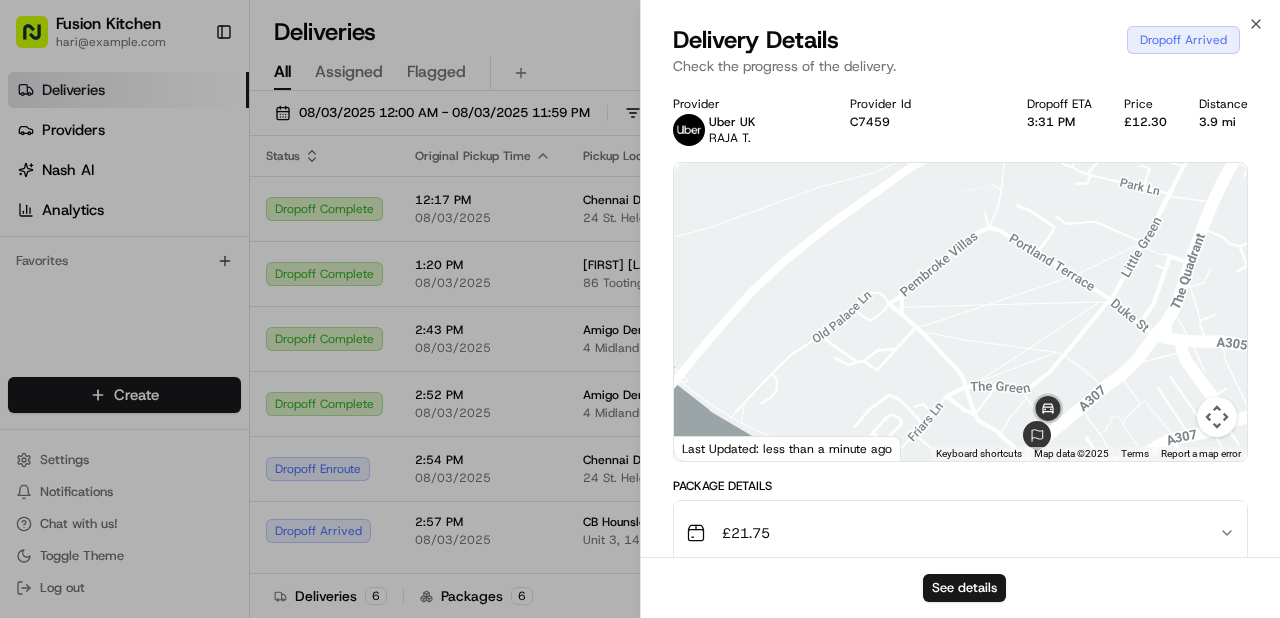 drag, startPoint x: 1084, startPoint y: 344, endPoint x: 988, endPoint y: 309, distance: 102.18121 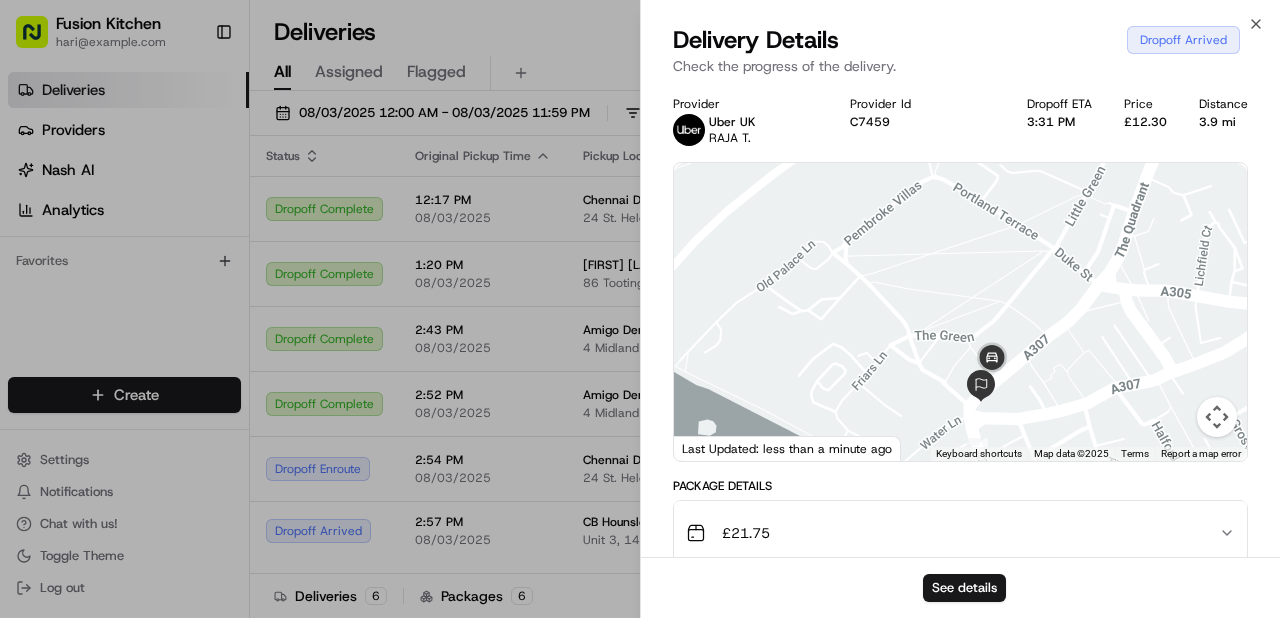 drag, startPoint x: 1027, startPoint y: 383, endPoint x: 972, endPoint y: 319, distance: 84.38602 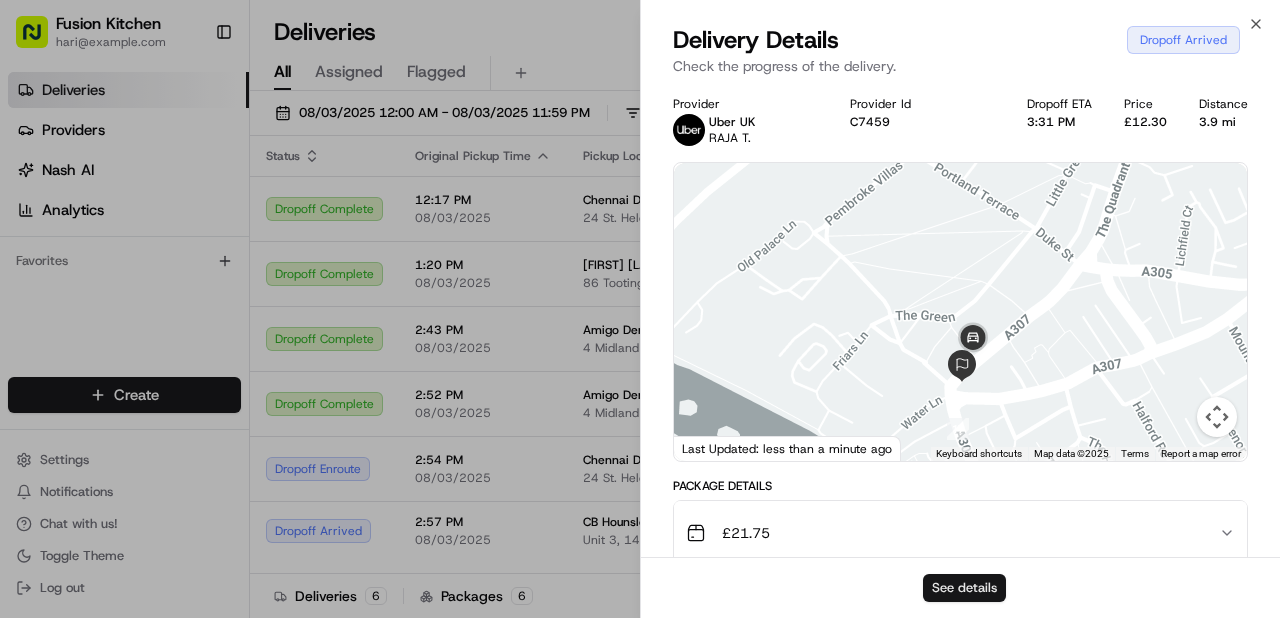 click on "See details" at bounding box center [964, 588] 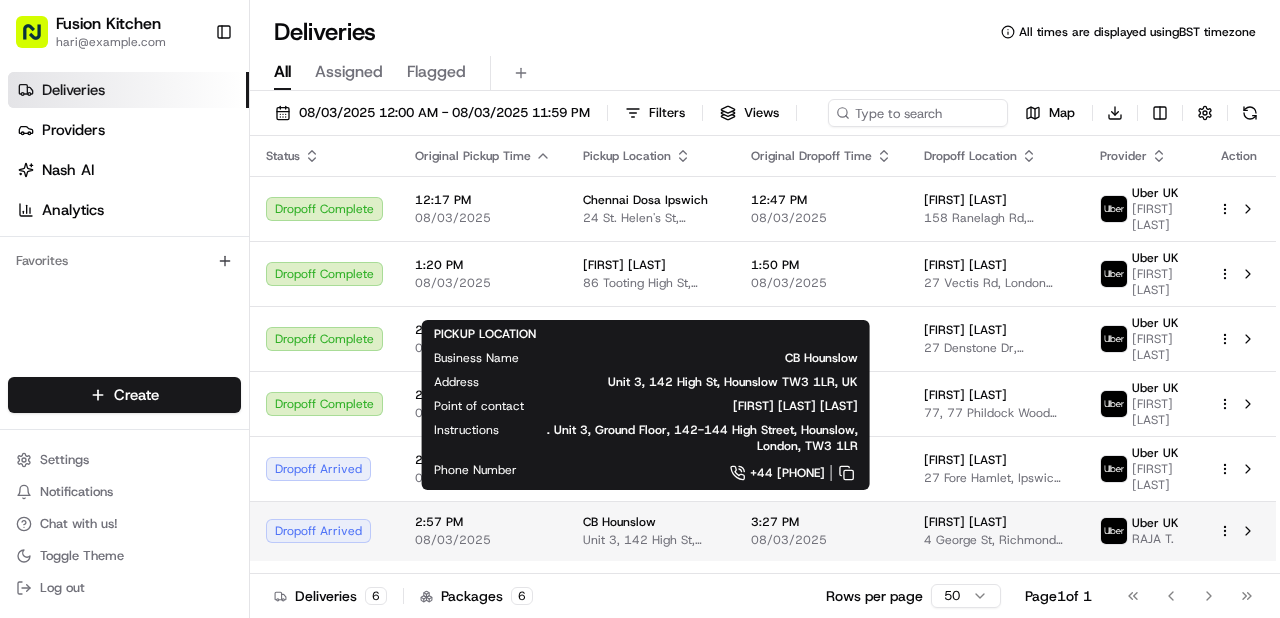 click on "Unit 3, 142 High St, Hounslow TW3 1LR, UK" at bounding box center (651, 540) 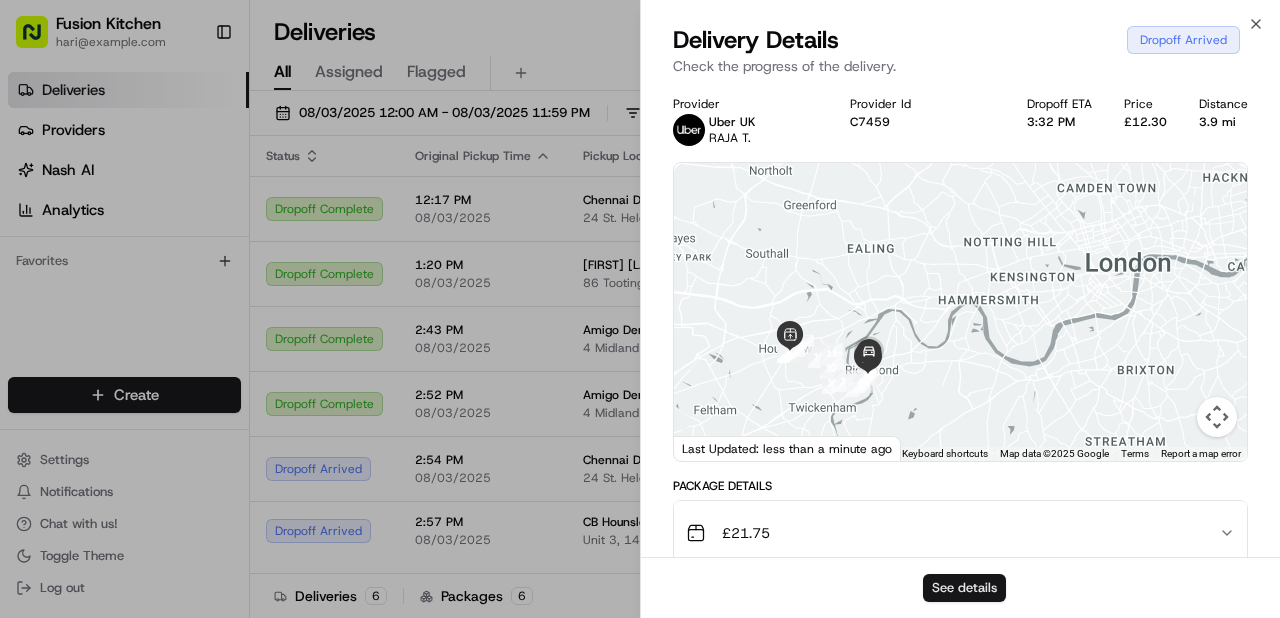click on "See details" at bounding box center [964, 588] 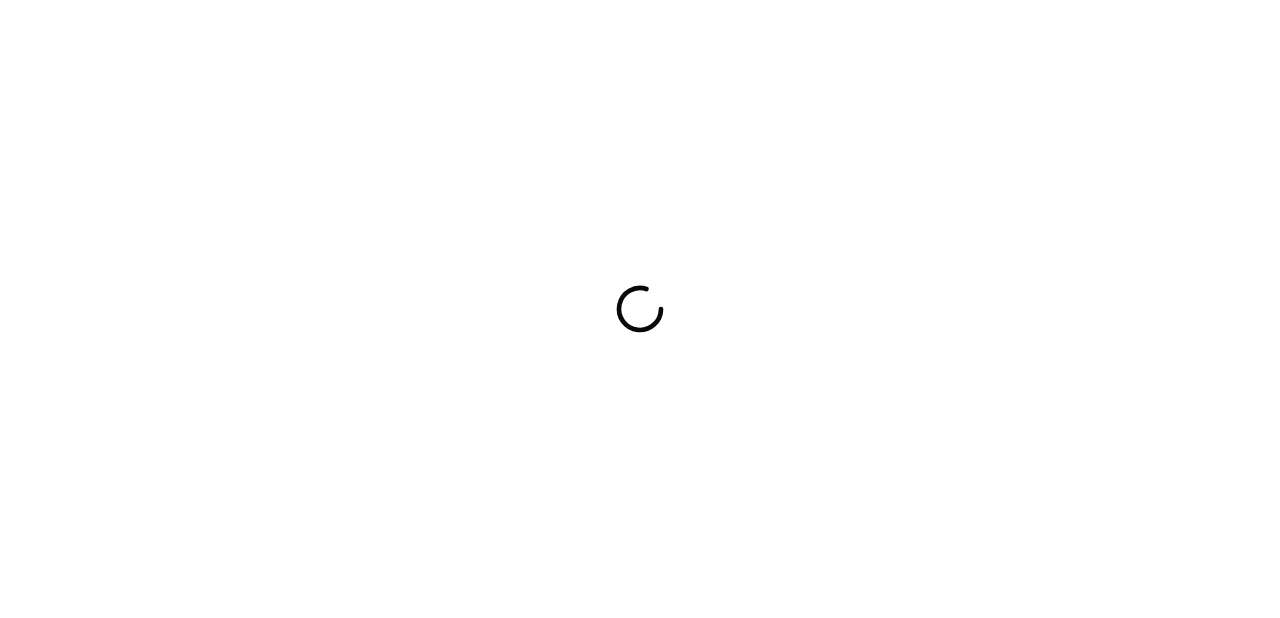 scroll, scrollTop: 0, scrollLeft: 0, axis: both 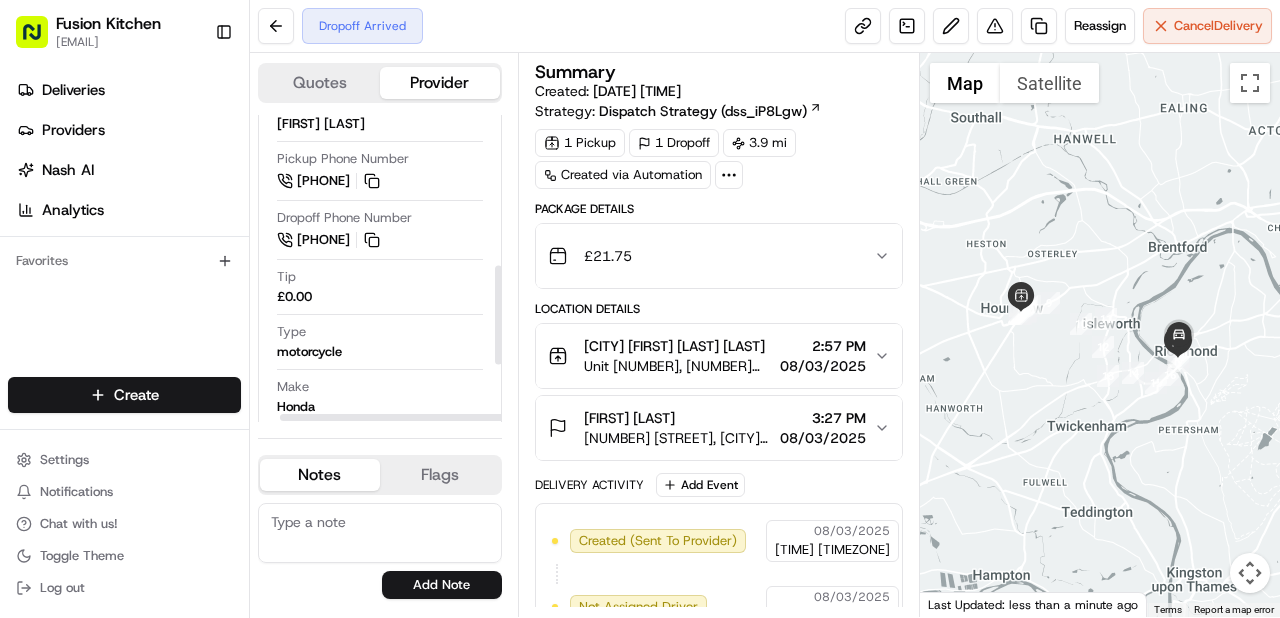 drag, startPoint x: 444, startPoint y: 418, endPoint x: 521, endPoint y: 413, distance: 77.16217 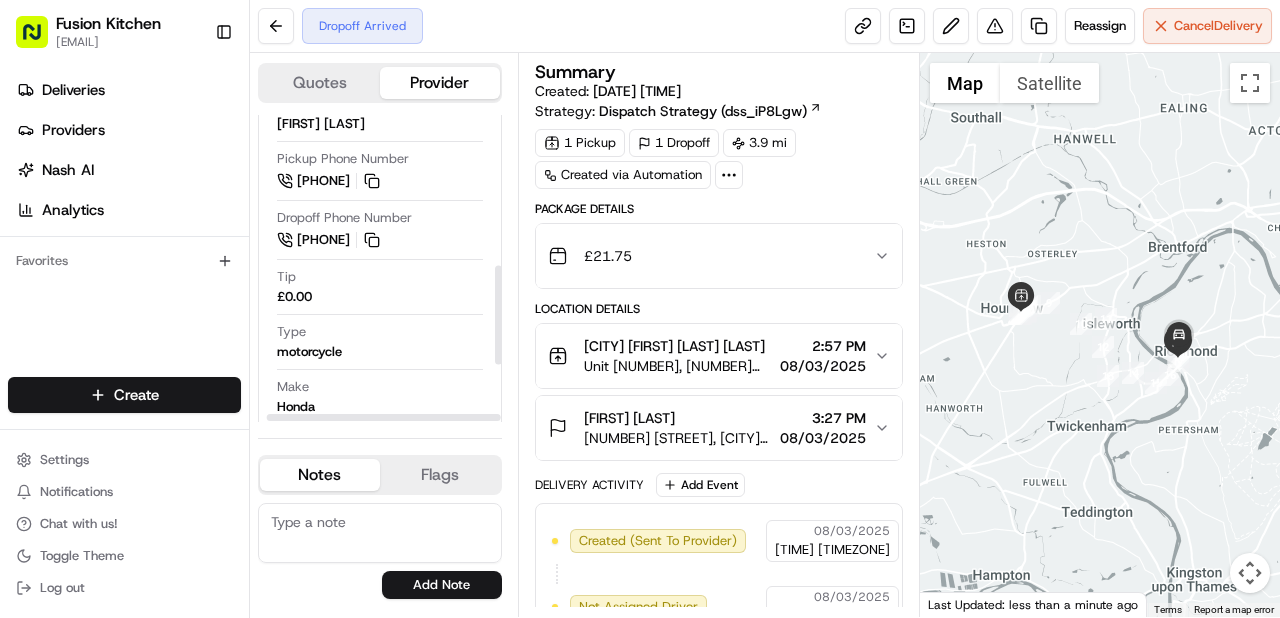 scroll, scrollTop: 466, scrollLeft: 0, axis: vertical 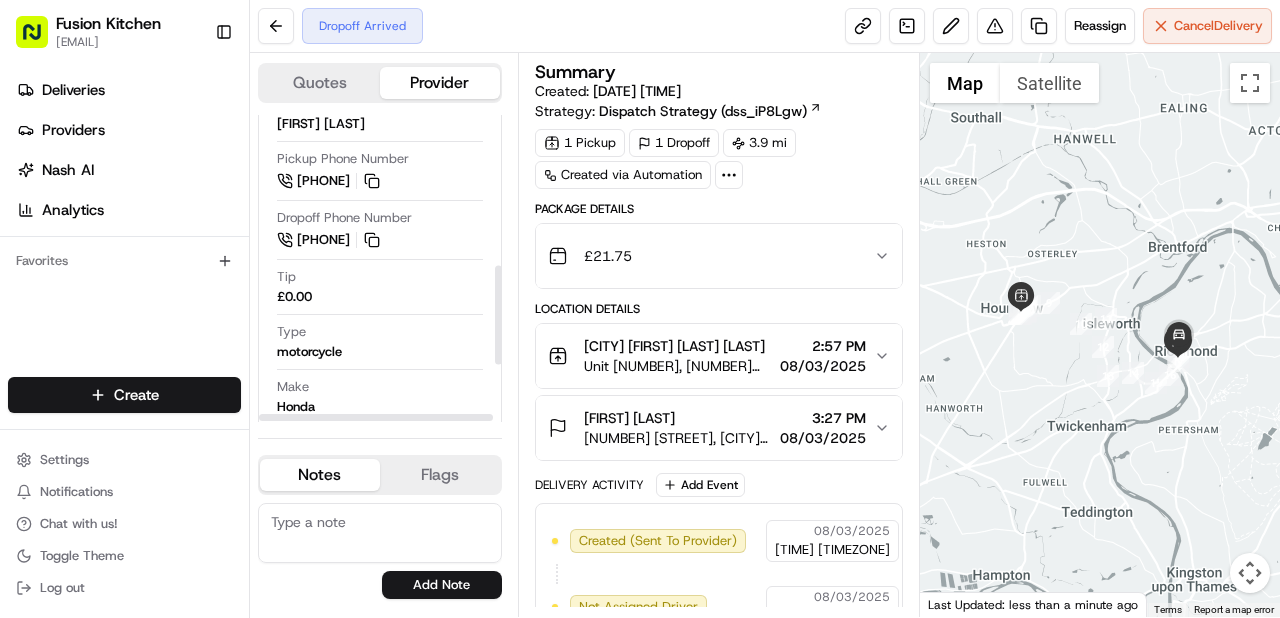 drag, startPoint x: 389, startPoint y: 416, endPoint x: 322, endPoint y: 421, distance: 67.18631 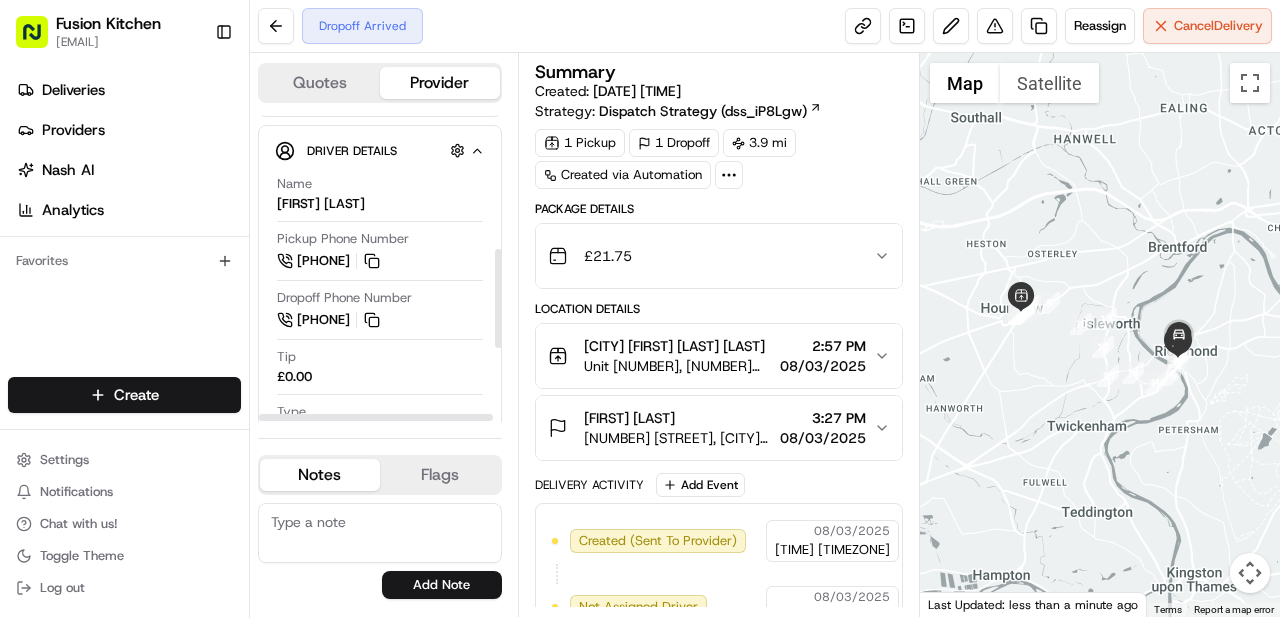 scroll, scrollTop: 385, scrollLeft: 0, axis: vertical 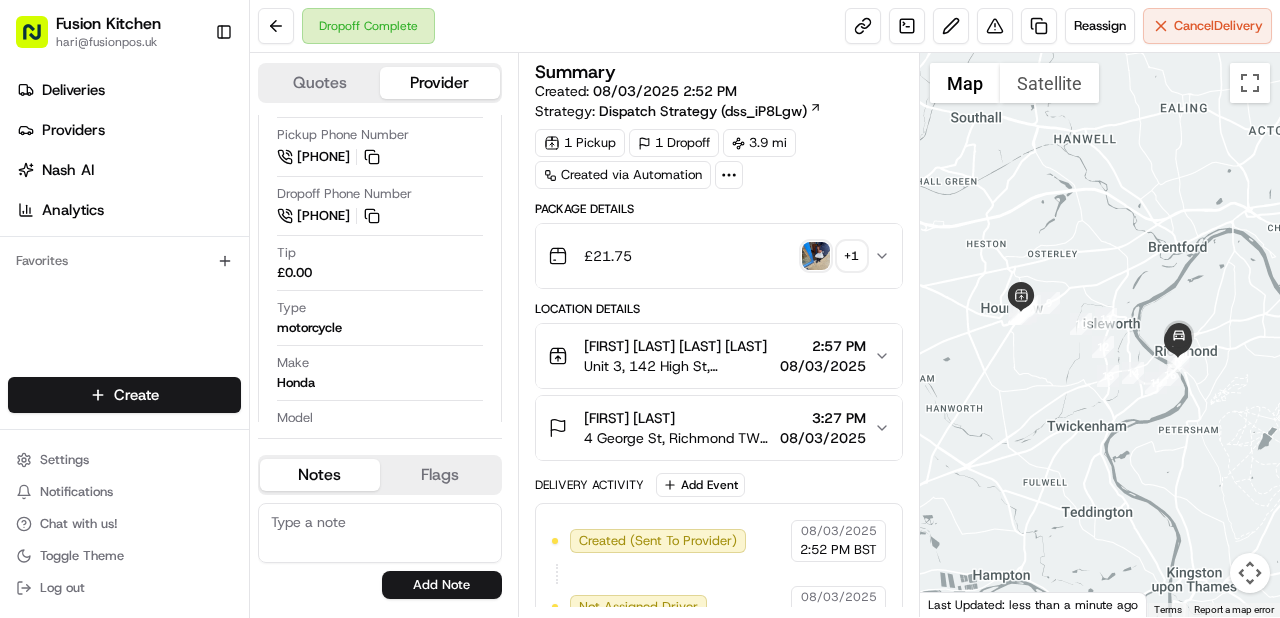 click at bounding box center [816, 256] 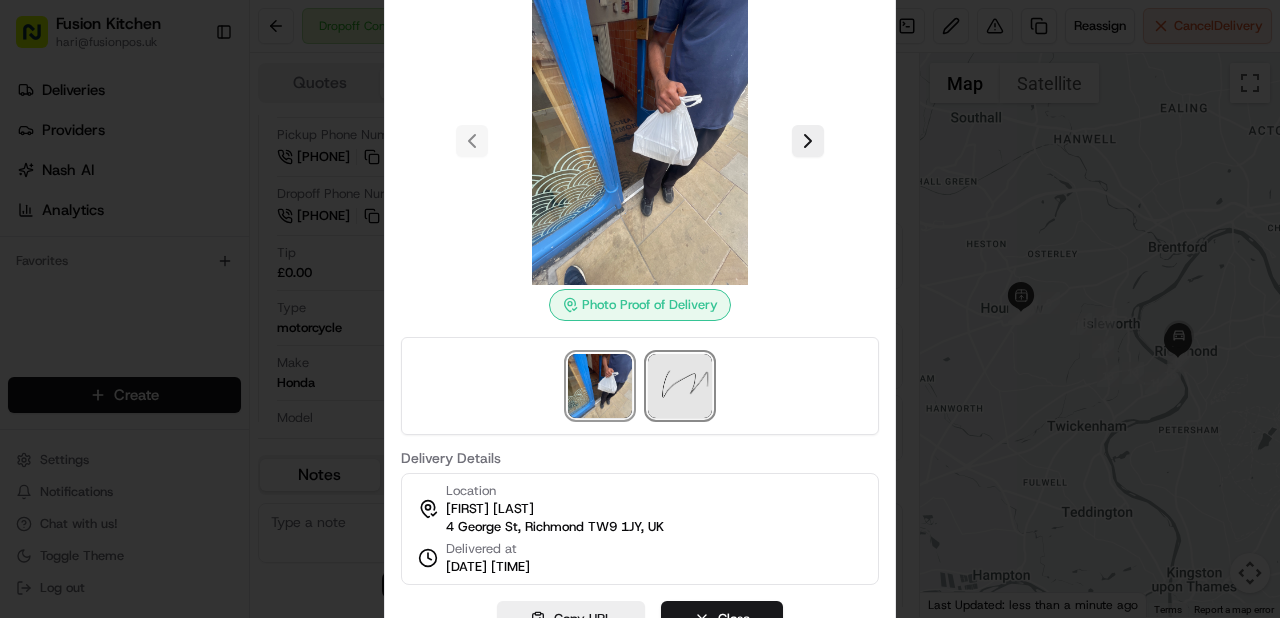 click at bounding box center (680, 386) 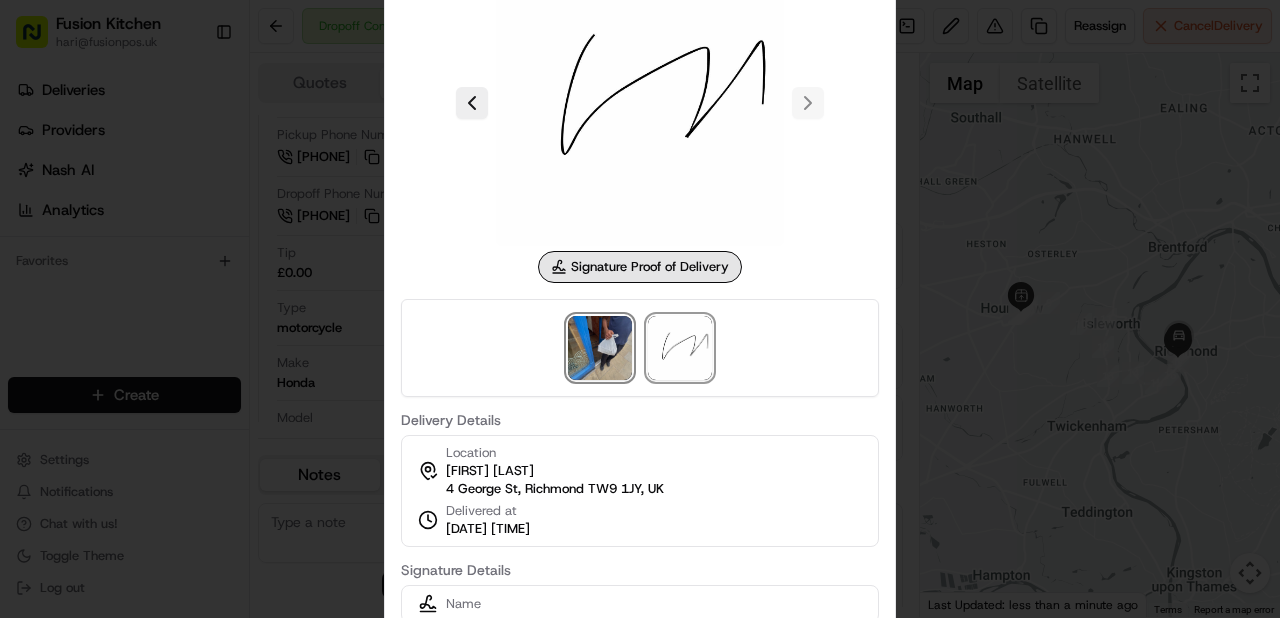 click at bounding box center (600, 348) 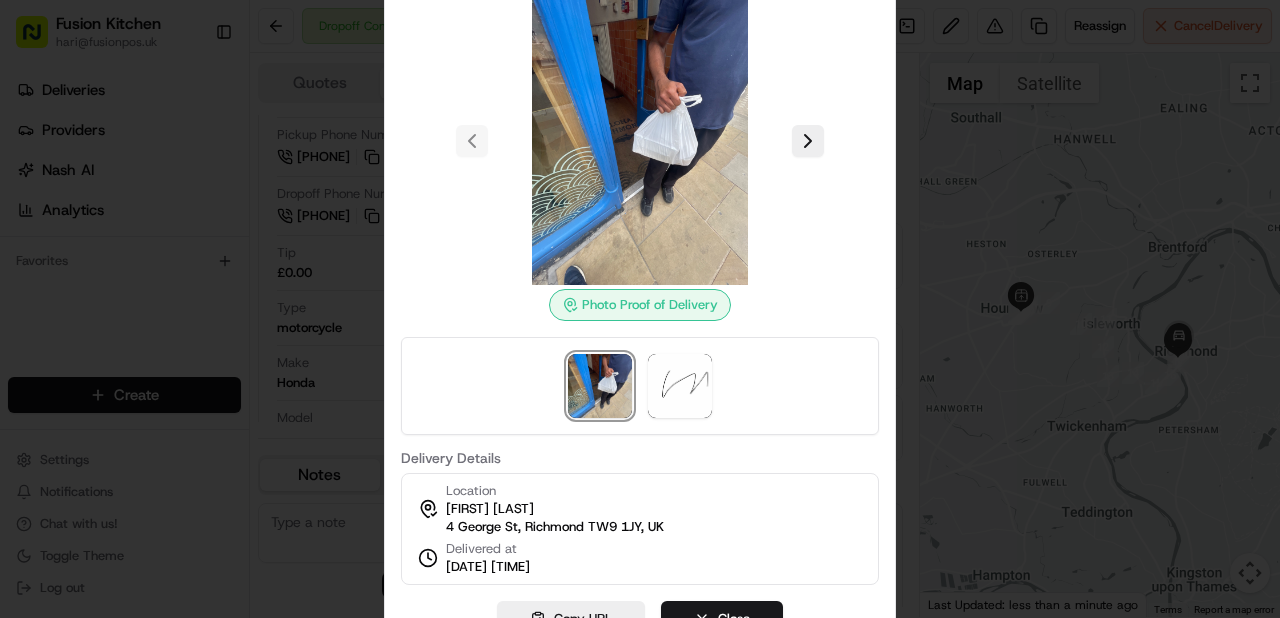 click at bounding box center [640, 141] 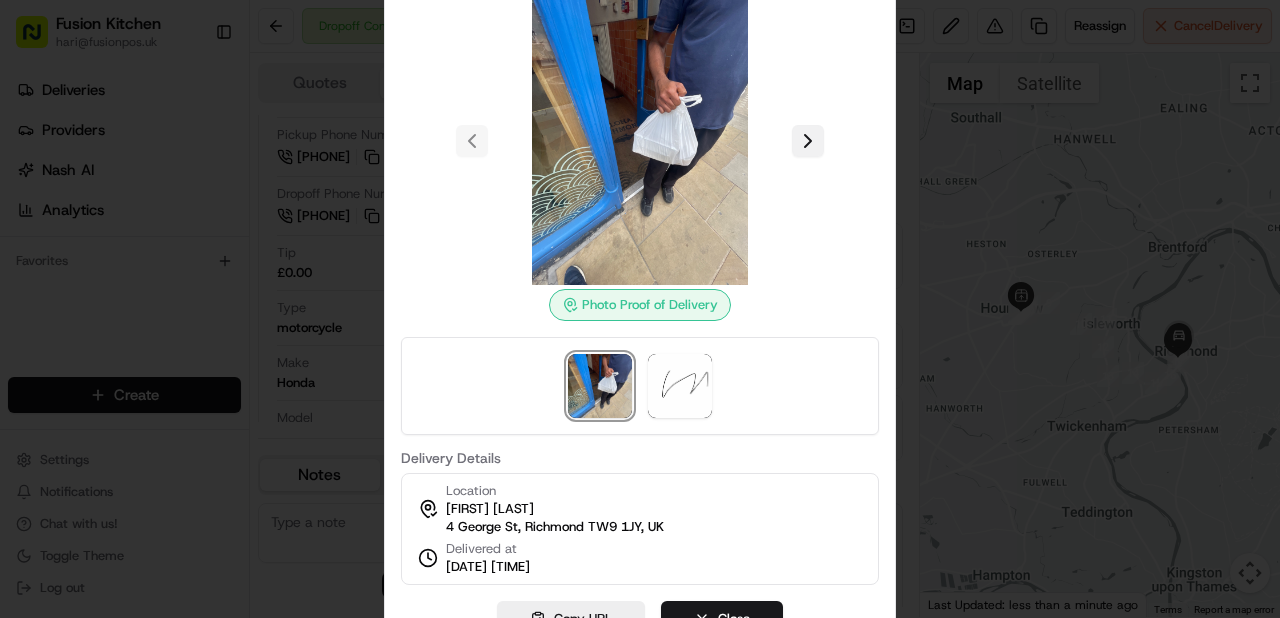 click at bounding box center (808, 141) 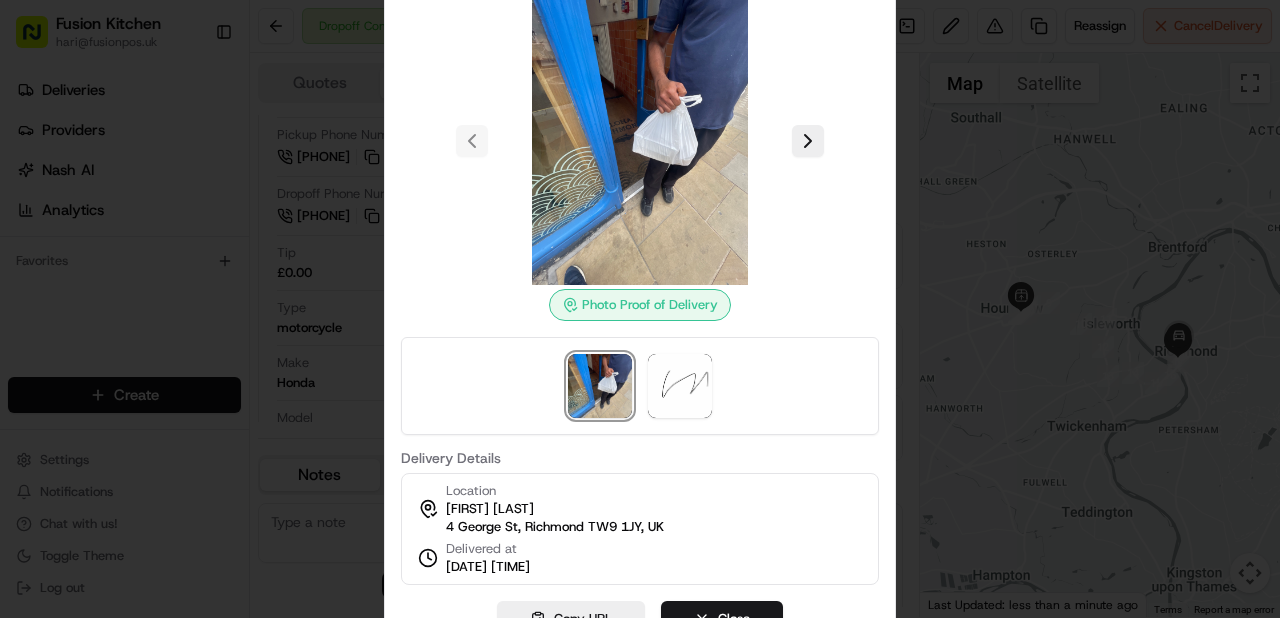 click at bounding box center [640, 309] 